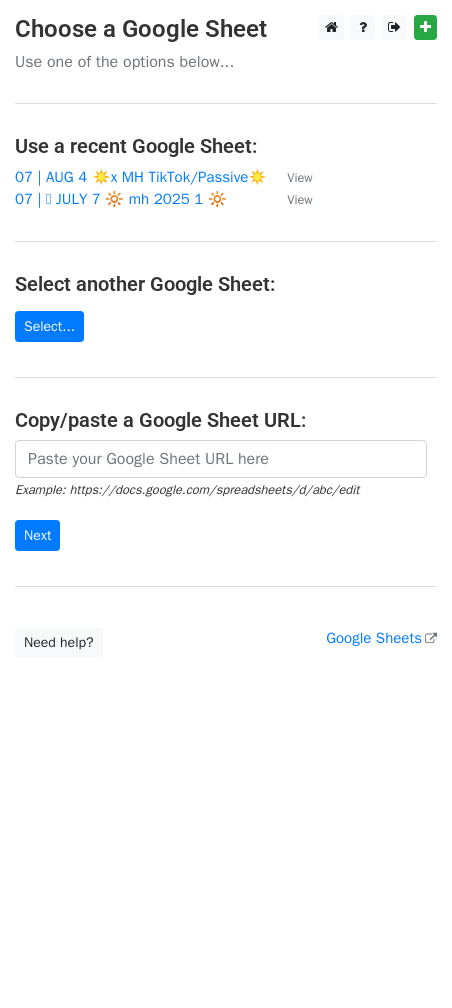 scroll, scrollTop: 0, scrollLeft: 0, axis: both 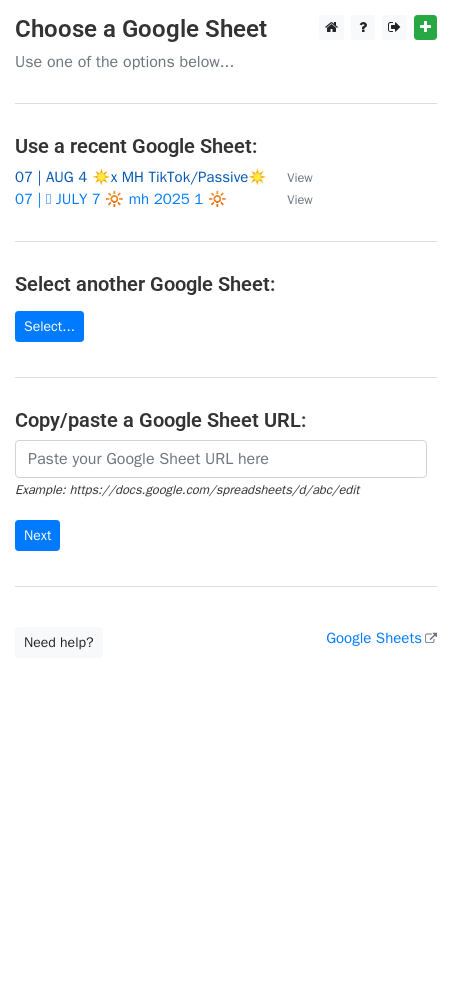 click on "07 | AUG 4 ☀️x MH TikTok/Passive☀️" at bounding box center (141, 177) 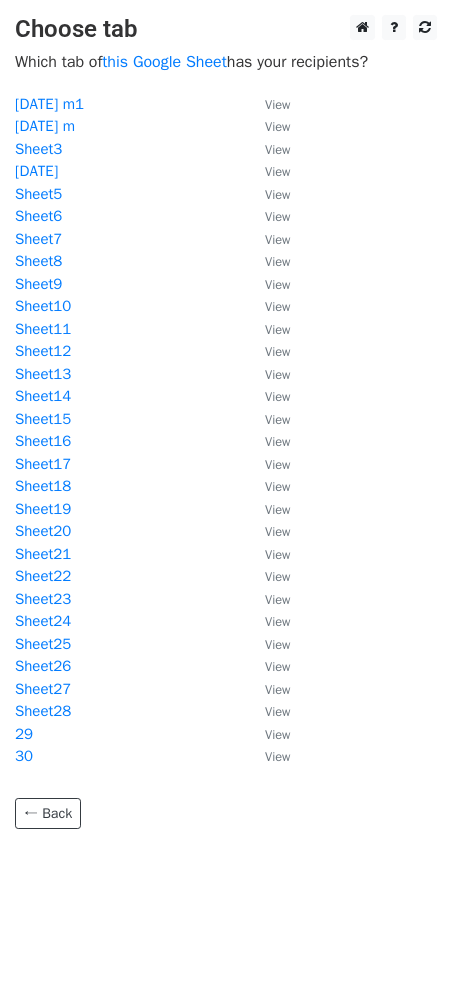 scroll, scrollTop: 0, scrollLeft: 0, axis: both 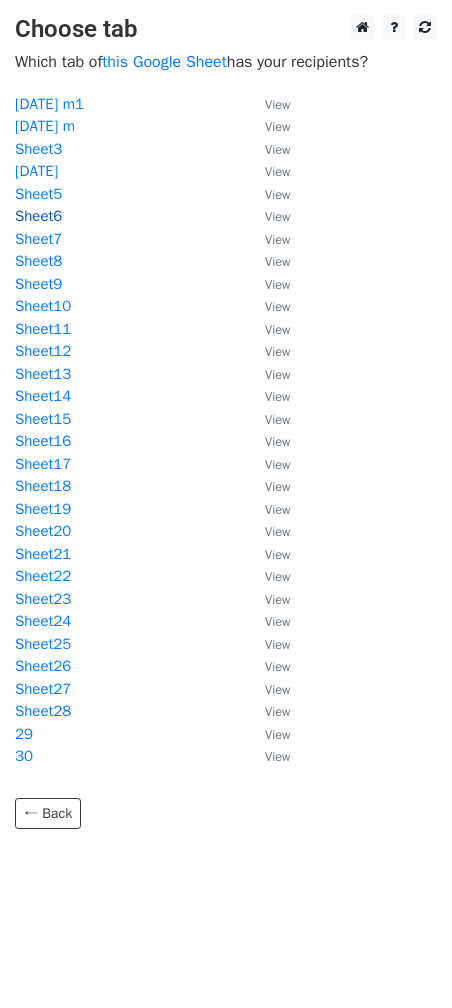 click on "Sheet6" at bounding box center (38, 216) 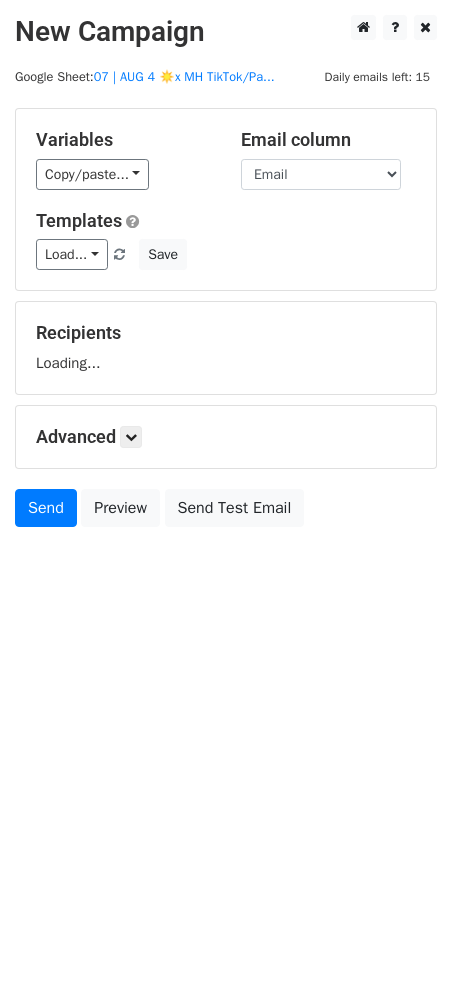 scroll, scrollTop: 0, scrollLeft: 0, axis: both 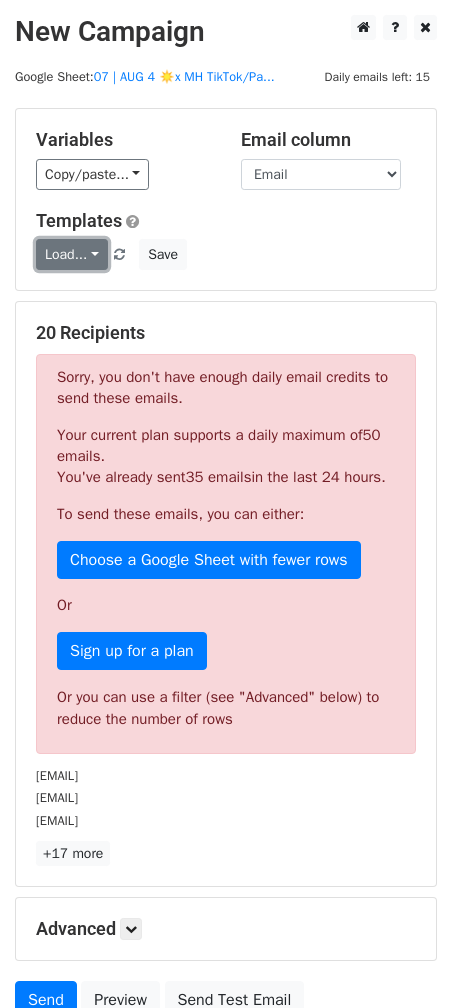 click on "Load..." at bounding box center (72, 254) 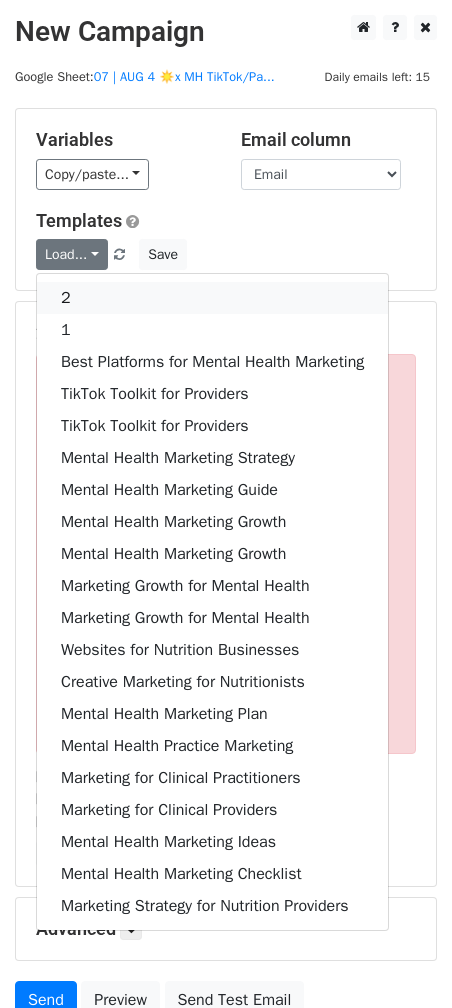 click on "2" at bounding box center [212, 298] 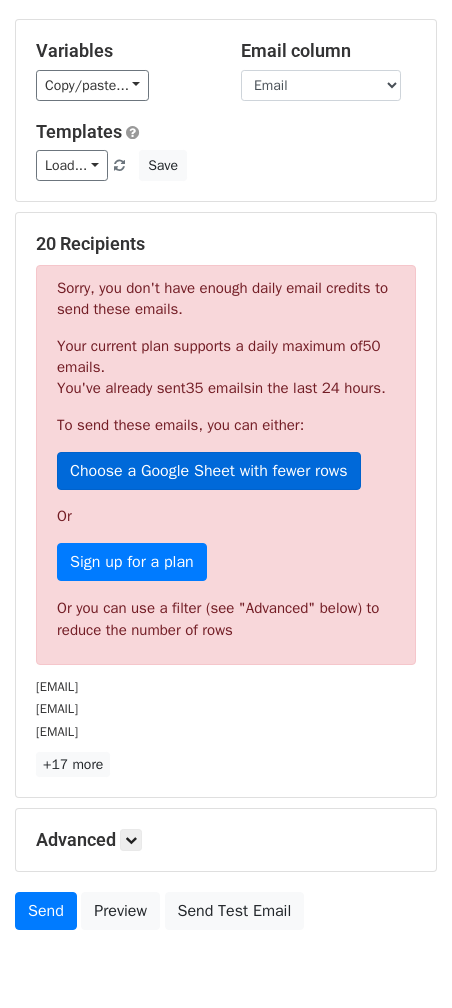 scroll, scrollTop: 90, scrollLeft: 0, axis: vertical 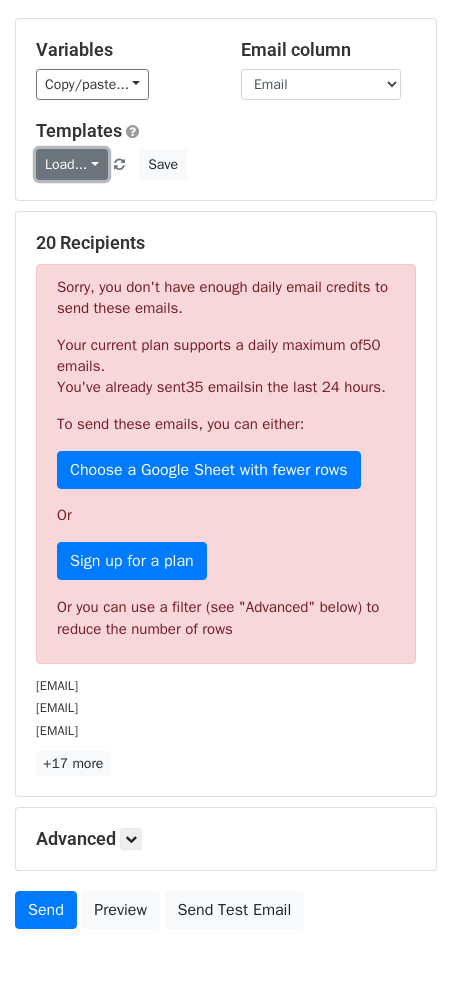 click on "Load..." at bounding box center [72, 164] 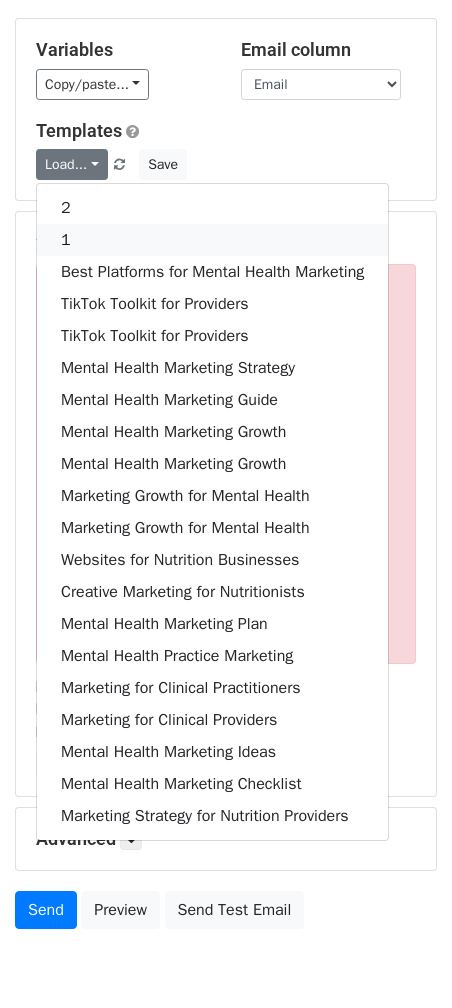 click on "1" at bounding box center (212, 240) 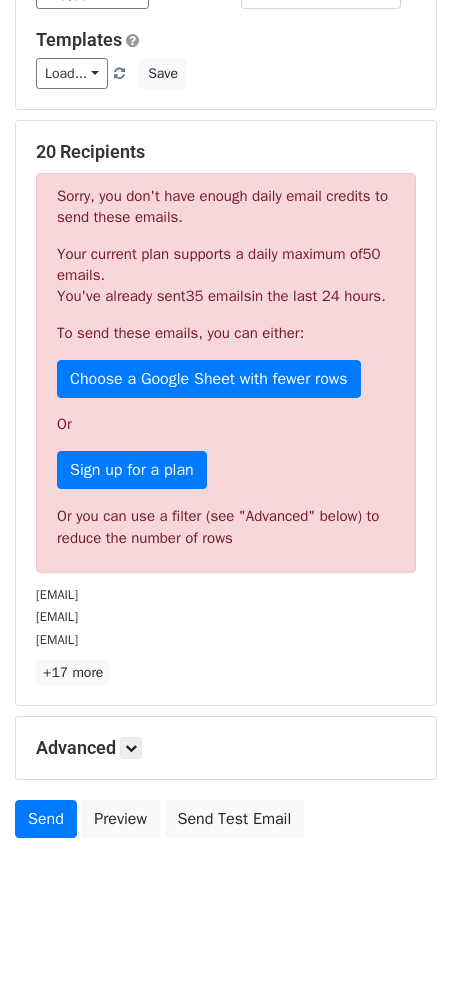 scroll, scrollTop: 200, scrollLeft: 0, axis: vertical 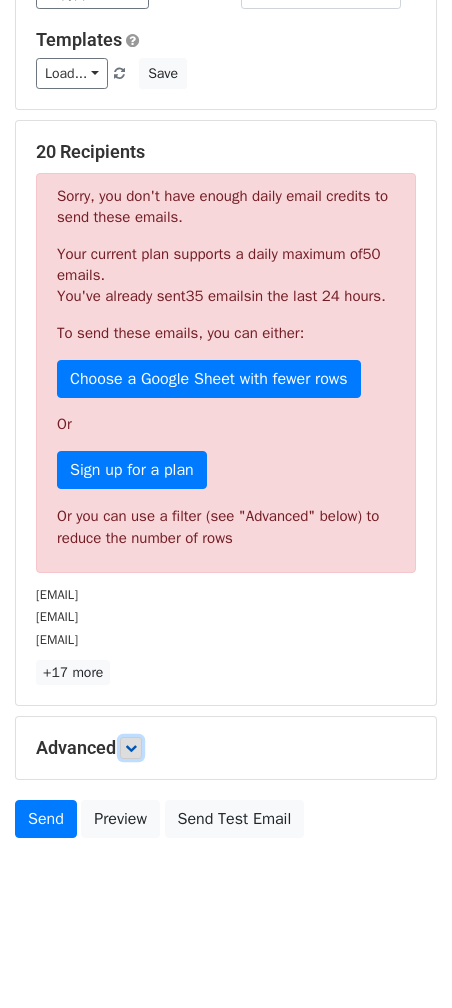 click at bounding box center [131, 748] 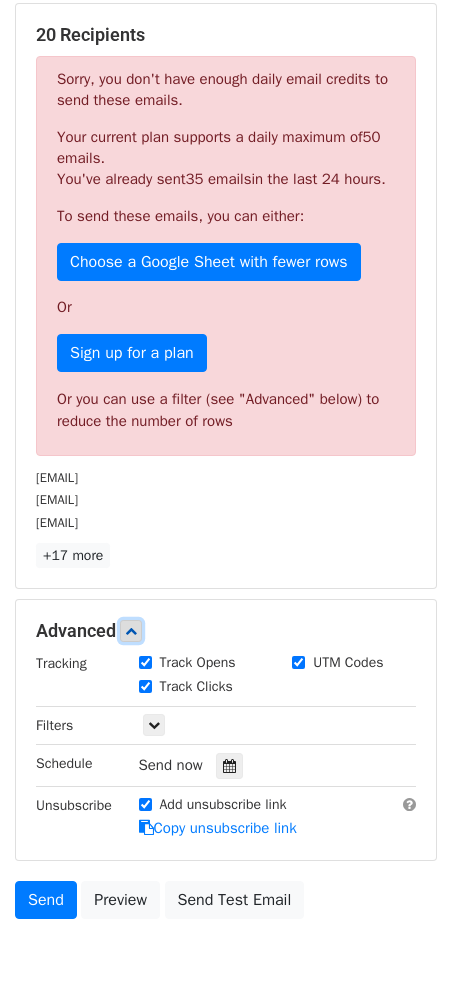 scroll, scrollTop: 396, scrollLeft: 0, axis: vertical 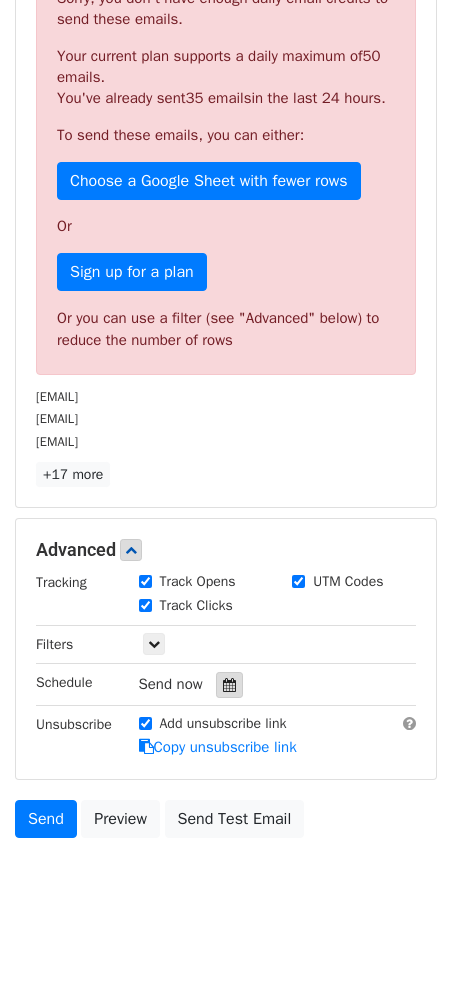 click at bounding box center [229, 685] 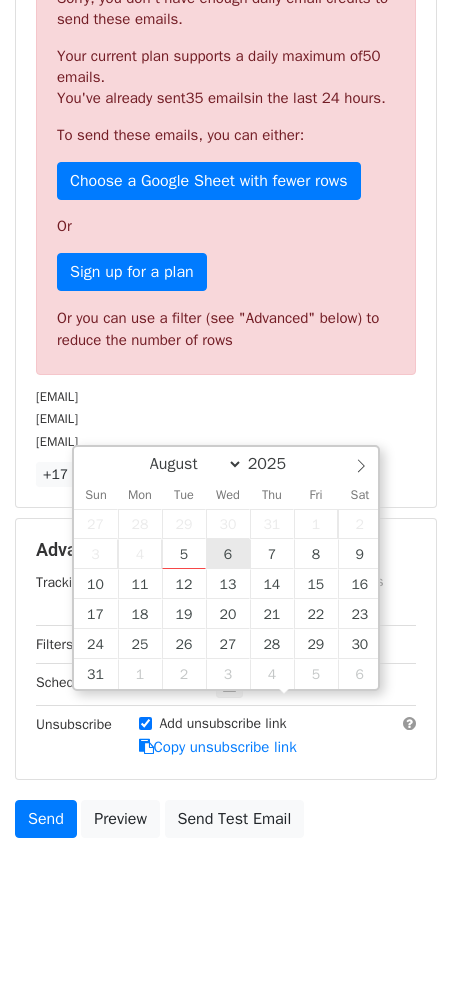type on "2025-08-06 12:00" 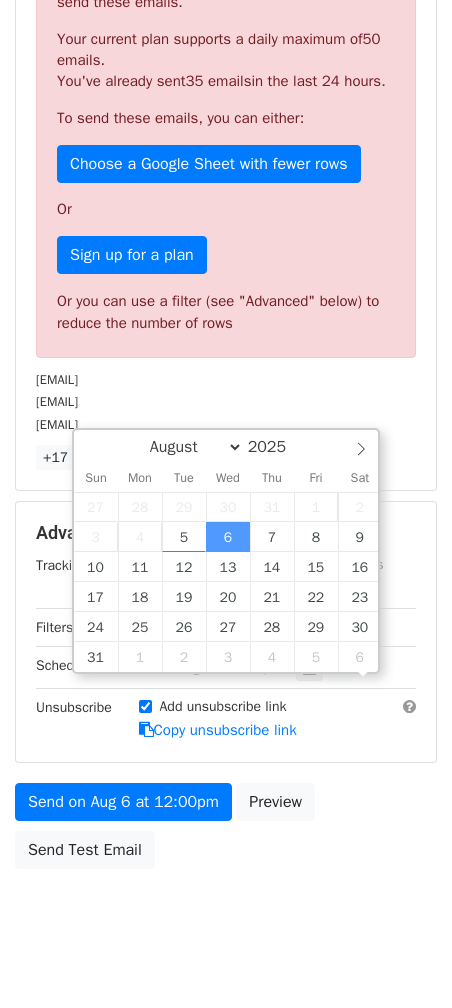 scroll, scrollTop: 0, scrollLeft: 0, axis: both 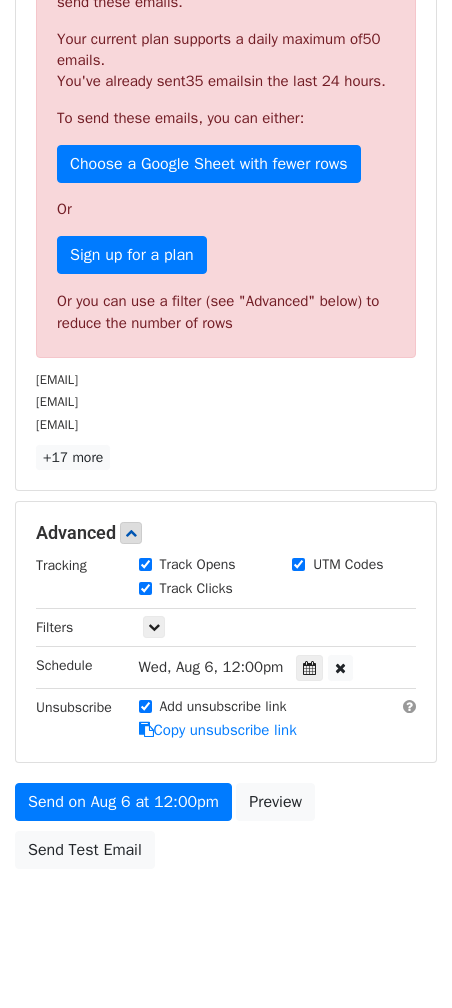 click on "Tracking
Track Opens
UTM Codes
Track Clicks
Filters
Only include spreadsheet rows that match the following filters:
Schedule
Wed, Aug 6, 12:00pm
2025-08-06 12:00
Unsubscribe
Add unsubscribe link
Copy unsubscribe link" at bounding box center (226, 648) 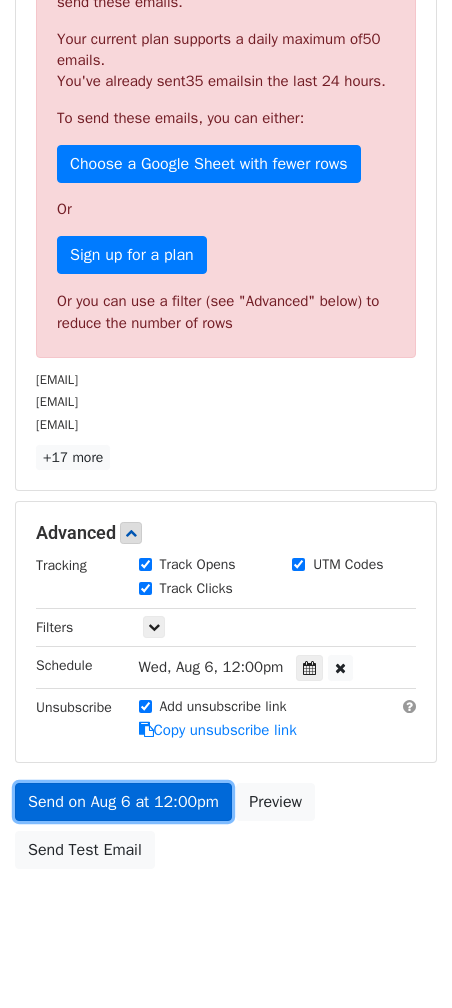 click on "Send on Aug 6 at 12:00pm" at bounding box center [123, 802] 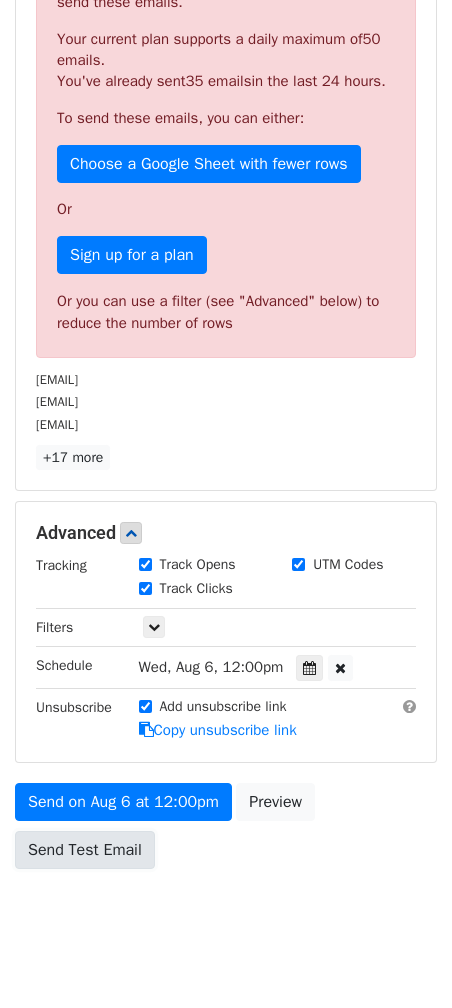 click on "Send Test Email" at bounding box center [85, 850] 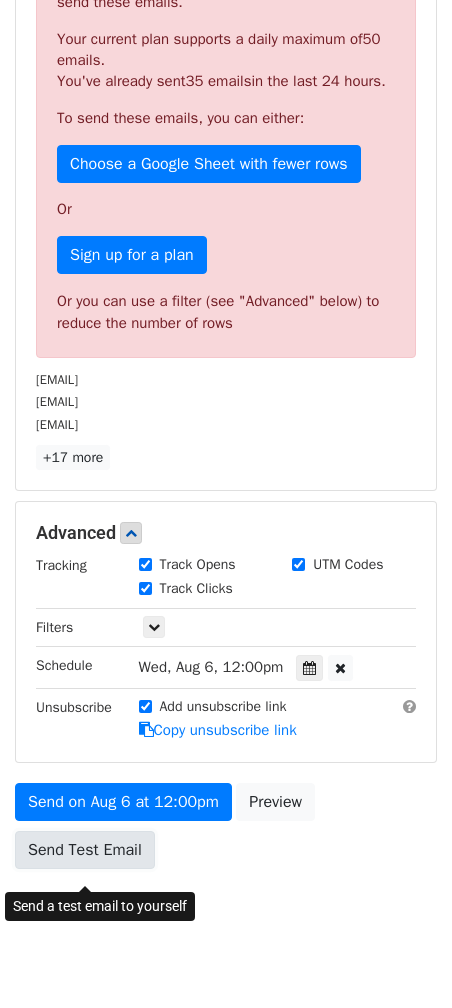click on "Send Test Email" at bounding box center [85, 850] 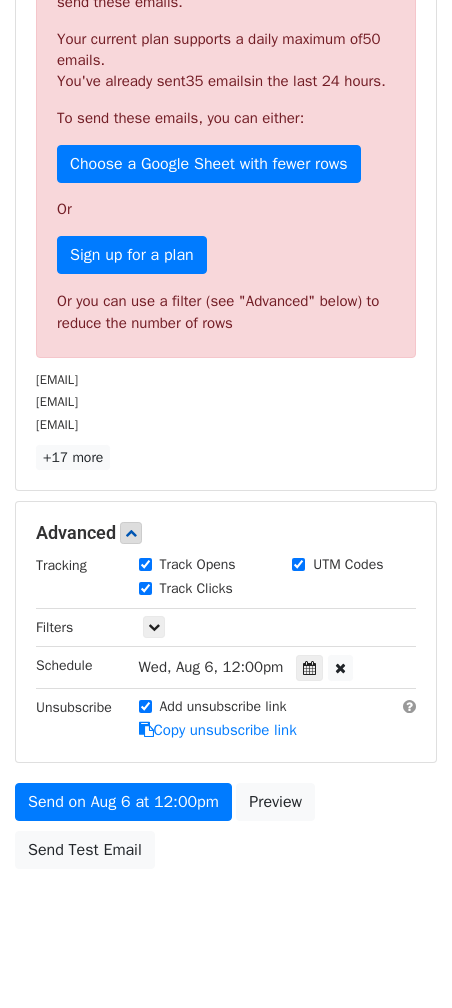 click on "Variables
Copy/paste...
{{Email}}
Email column
Email
Templates
Load...
2
1
Best Platforms for Mental Health Marketing
TikTok Toolkit for Providers
TikTok Toolkit for Providers
Mental Health Marketing Strategy
Mental Health Marketing Guide
Mental Health Marketing Growth
Mental Health Marketing Growth
Marketing Growth for Mental Health
Marketing Growth for Mental Health
Websites for Nutrition Businesses
Creative Marketing for Nutritionists
Mental Health Marketing Plan
Mental Health Practice Marketing
Marketing for Clinical Practitioners
Marketing for Clinical Providers
Mental Health Marketing Ideas
Mental Health Marketing Checklist
Marketing Strategy for Nutrition Providers
Save
20 Recipients
Sorry, you don't have enough daily email credits to send these emails.
Your current plan supports a daily maximum of  50 emails .
You've already sent  35 emails
Or" at bounding box center [226, 295] 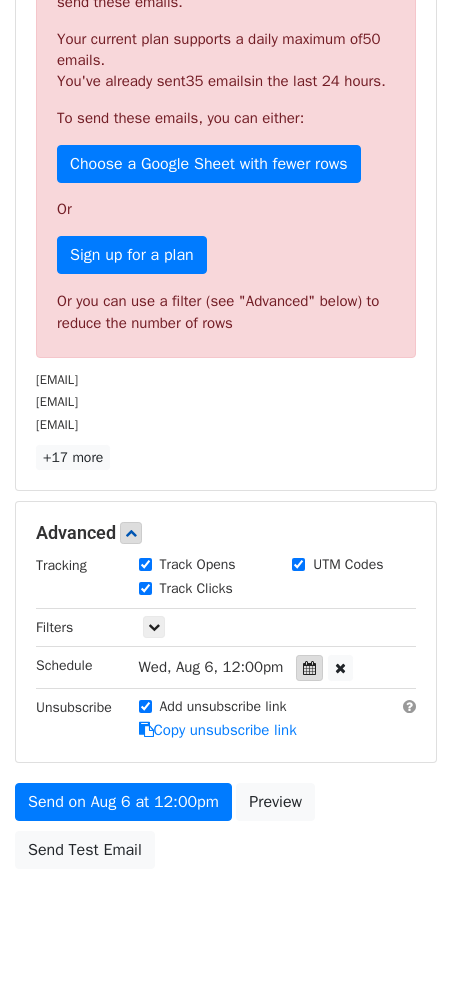 click at bounding box center [309, 668] 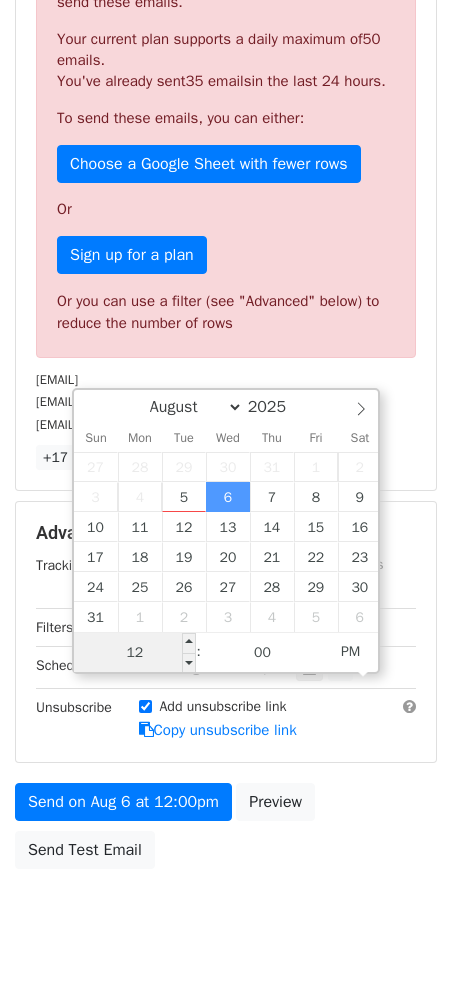 click on "12" at bounding box center (135, 653) 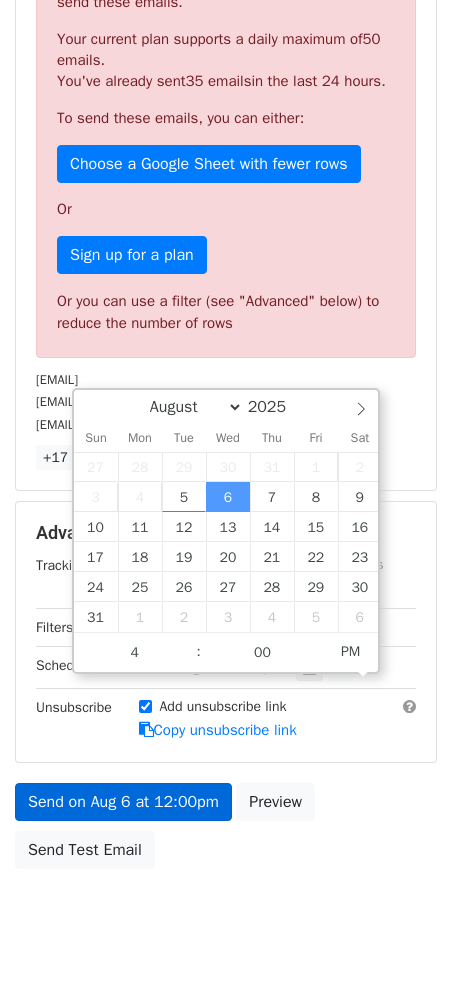 type on "2025-08-06 16:00" 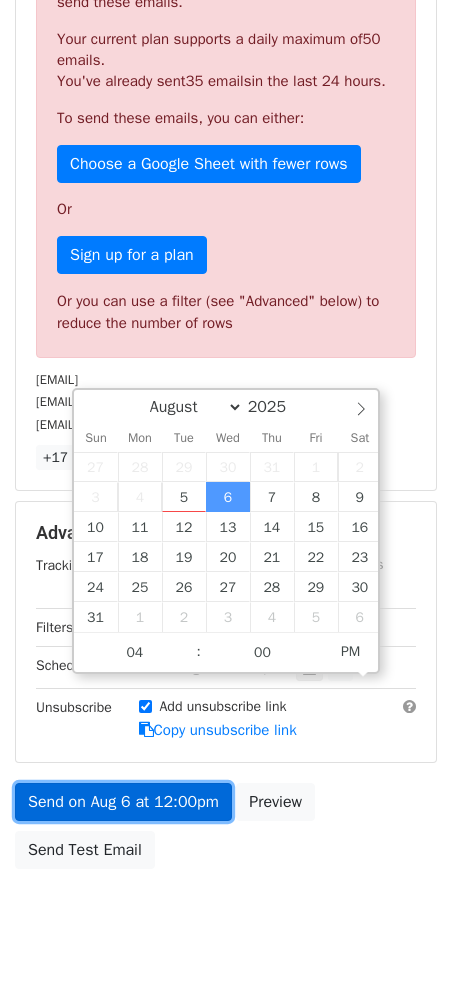 click on "Send on Aug 6 at 12:00pm" at bounding box center [123, 802] 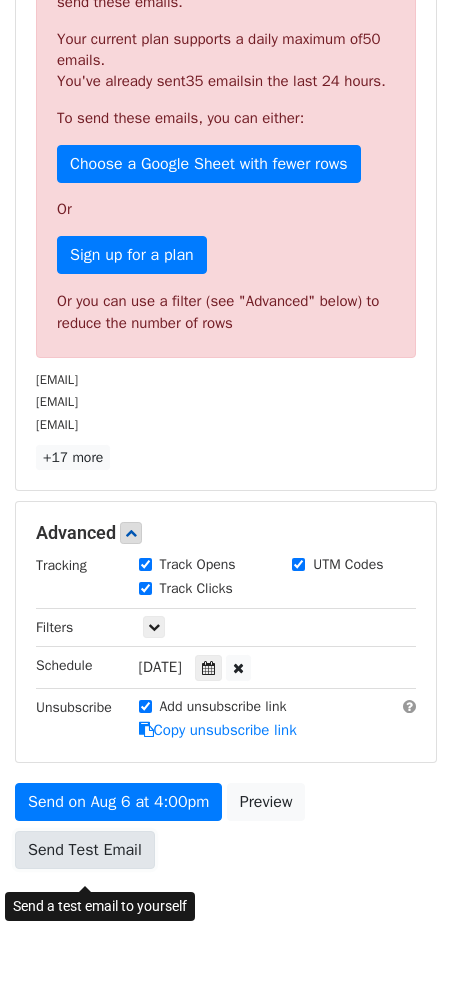click on "Send Test Email" at bounding box center (85, 850) 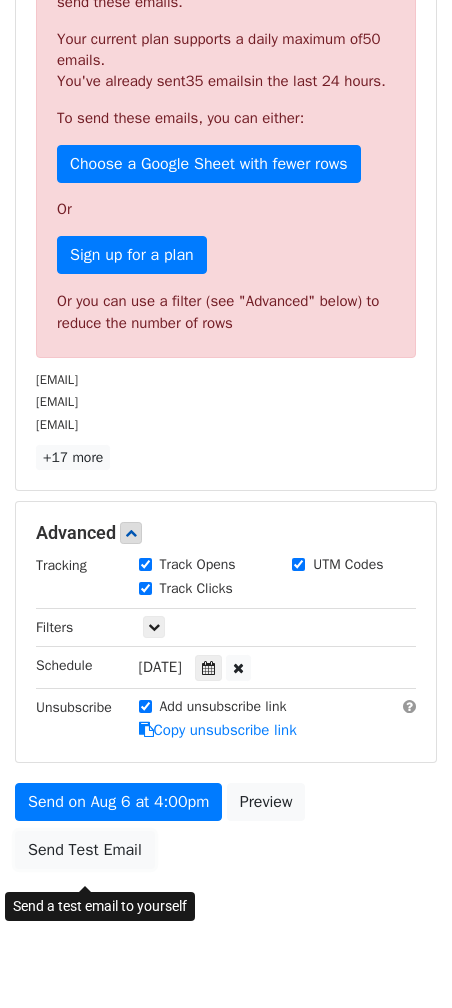 scroll, scrollTop: 0, scrollLeft: 0, axis: both 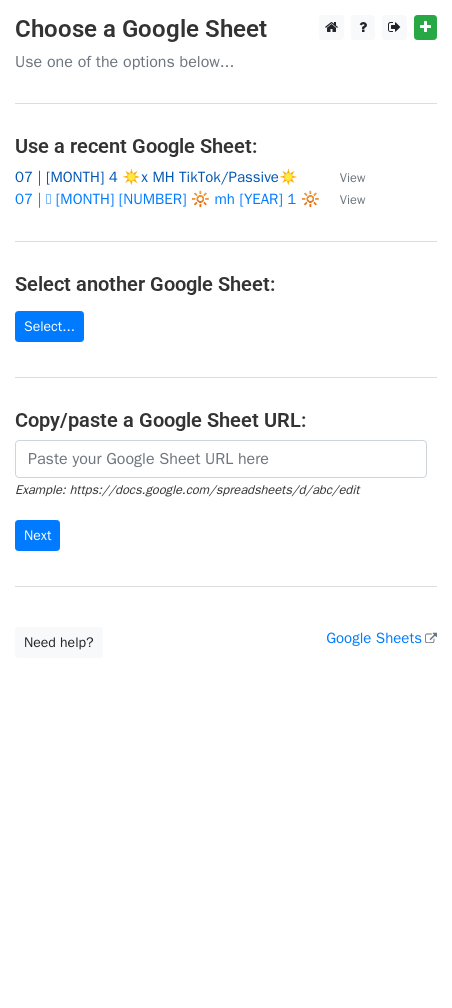 click on "07 | AUG 4 ☀️x MH TikTok/Passive☀️" at bounding box center [156, 177] 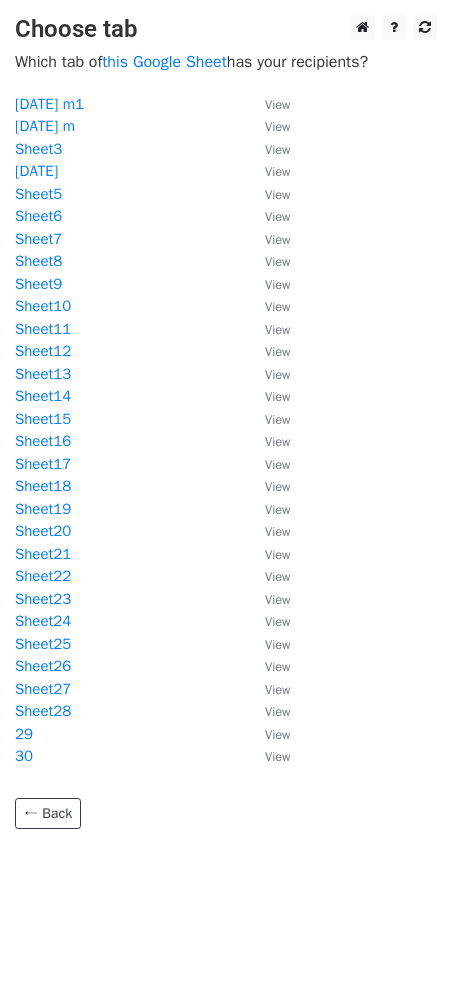 scroll, scrollTop: 0, scrollLeft: 0, axis: both 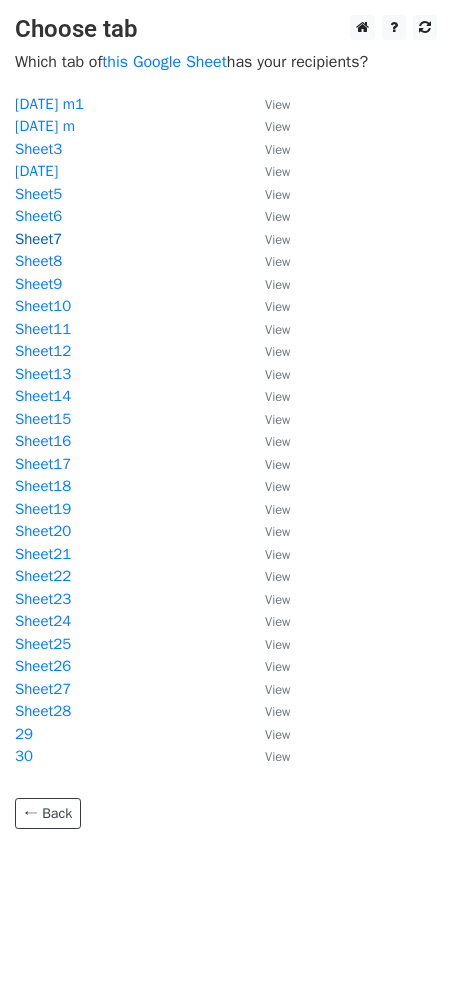 click on "Sheet7" at bounding box center [38, 239] 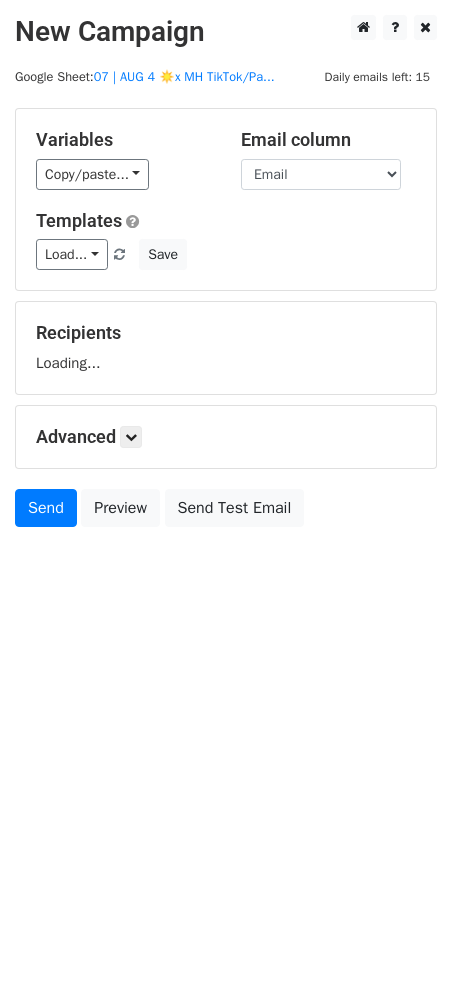 scroll, scrollTop: 0, scrollLeft: 0, axis: both 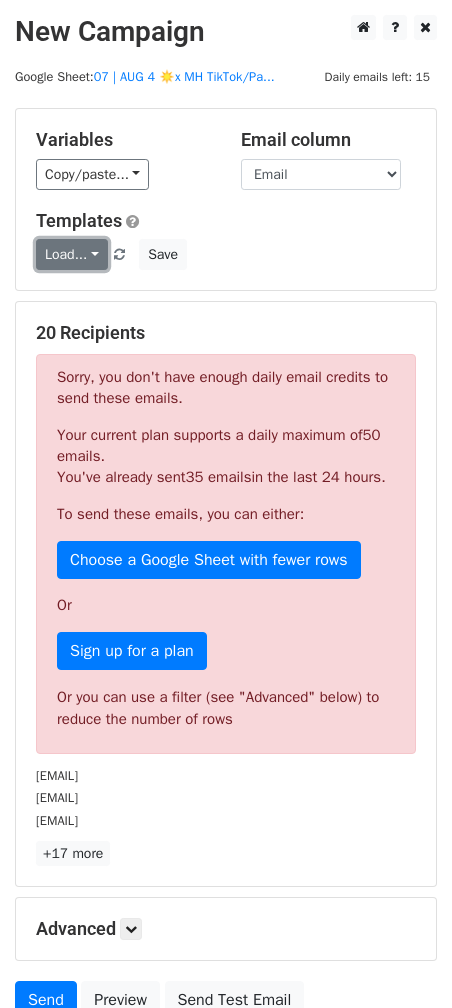 click on "Load..." at bounding box center (72, 254) 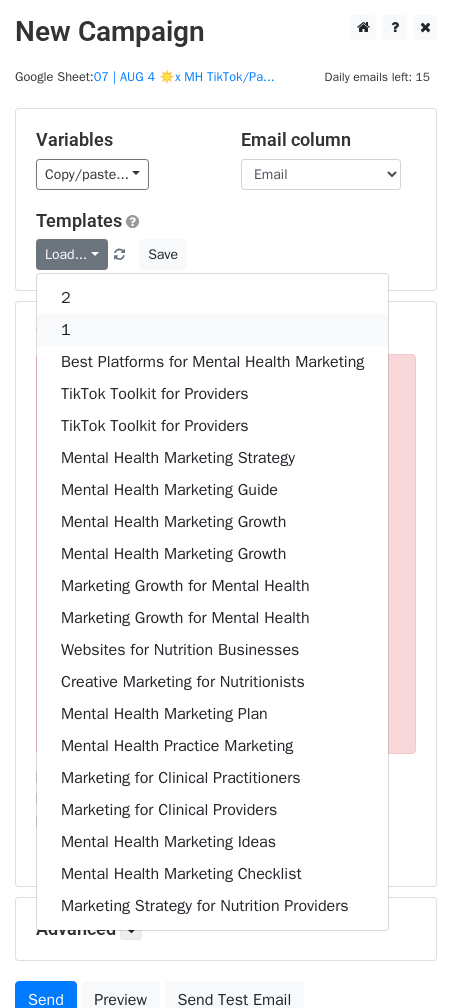 click on "1" at bounding box center (212, 330) 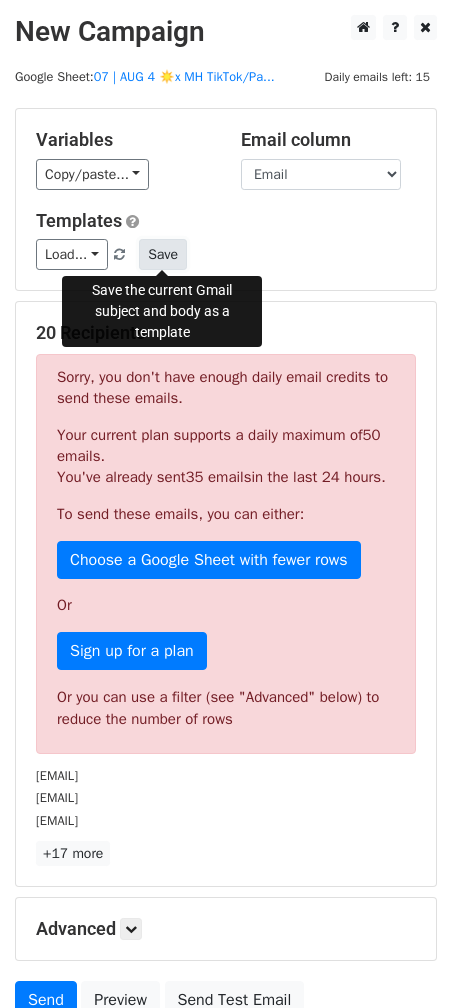 click on "Save" at bounding box center [163, 254] 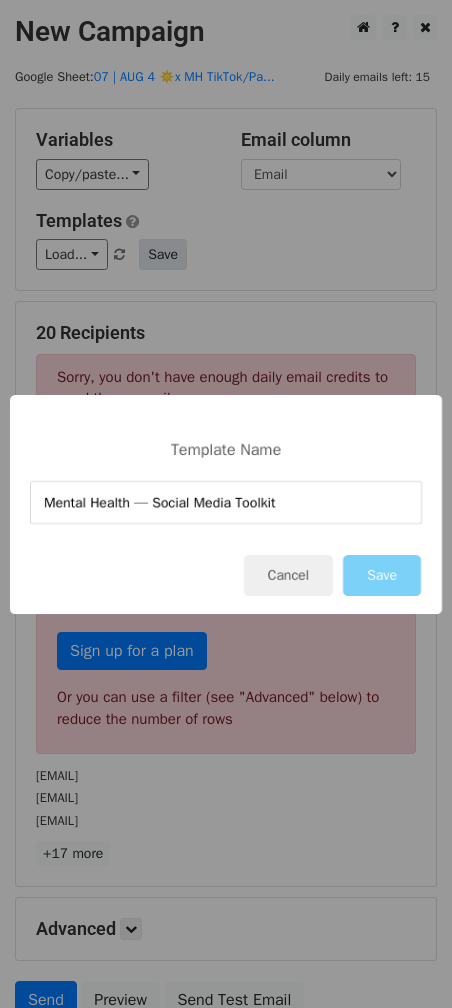type on "Mental Health — Social Media Toolkit" 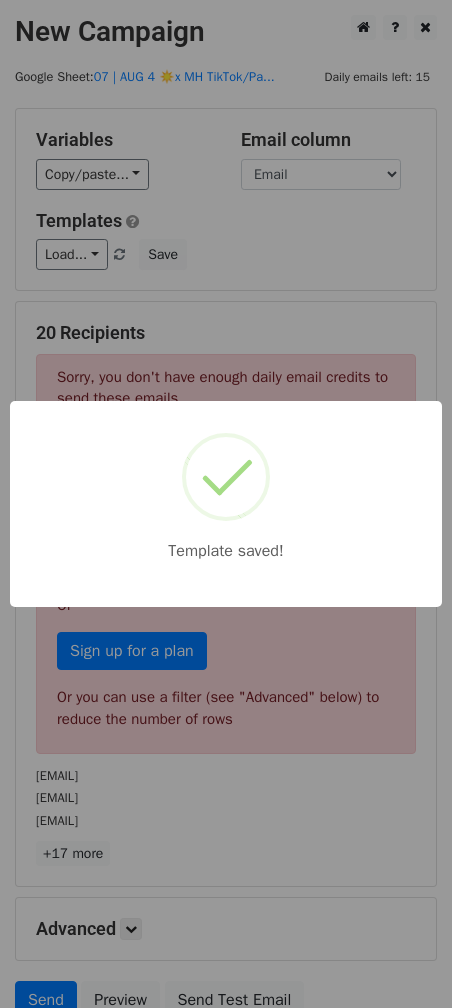 click on "Template saved!" at bounding box center (226, 504) 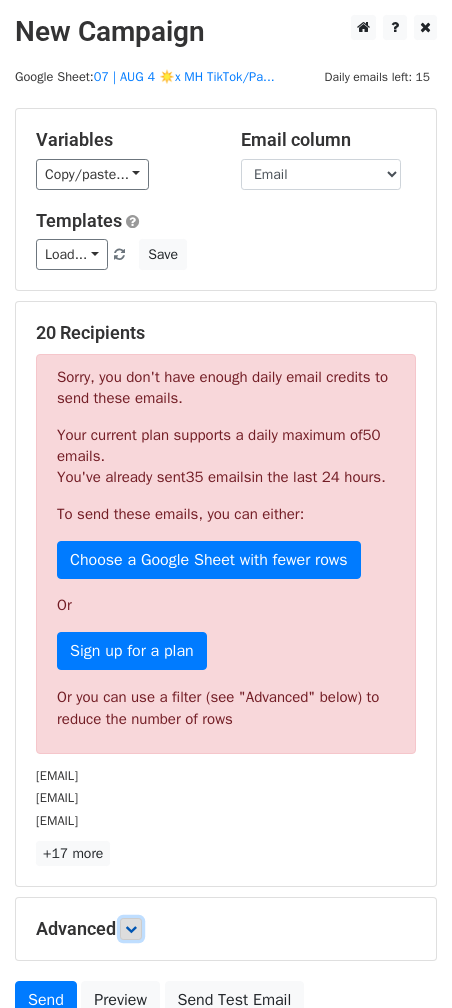 click at bounding box center (131, 929) 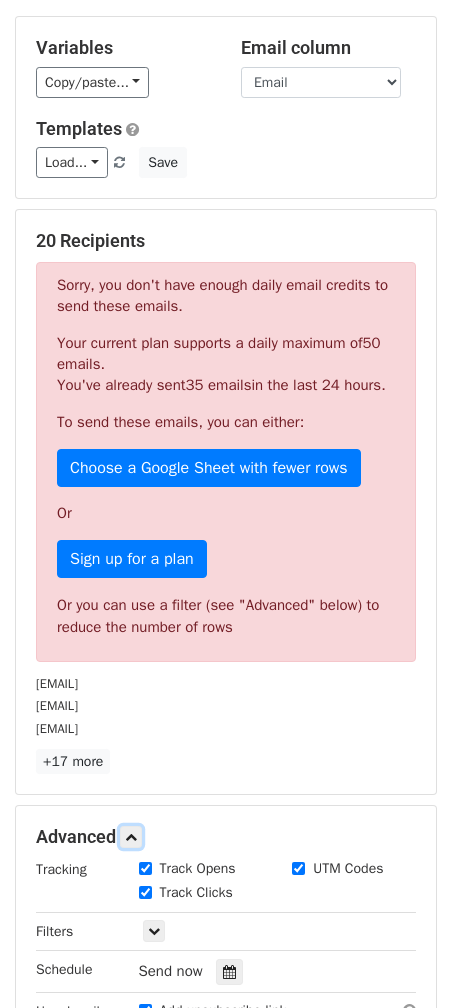 scroll, scrollTop: 396, scrollLeft: 0, axis: vertical 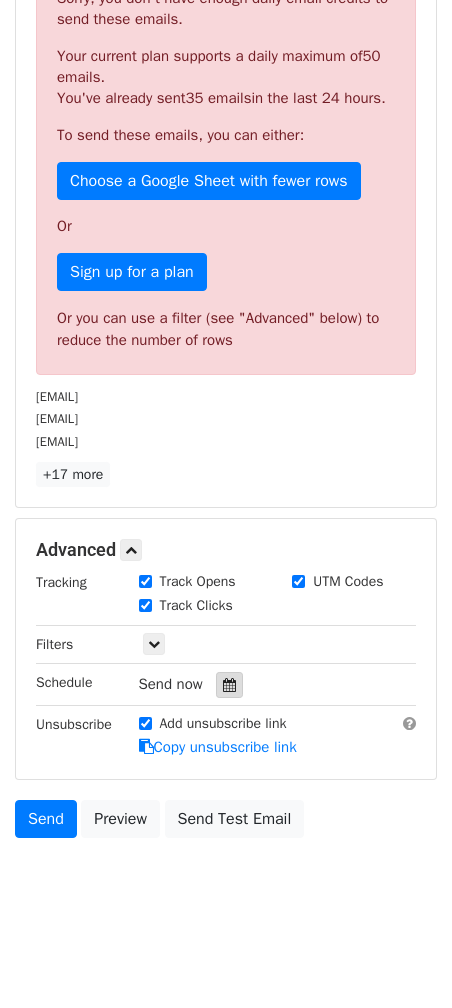 click at bounding box center [229, 685] 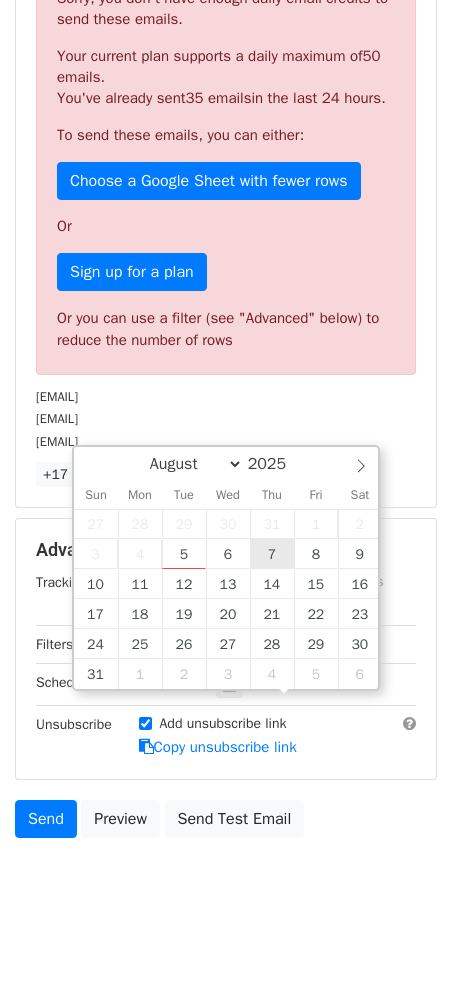 type on "2025-08-07 12:00" 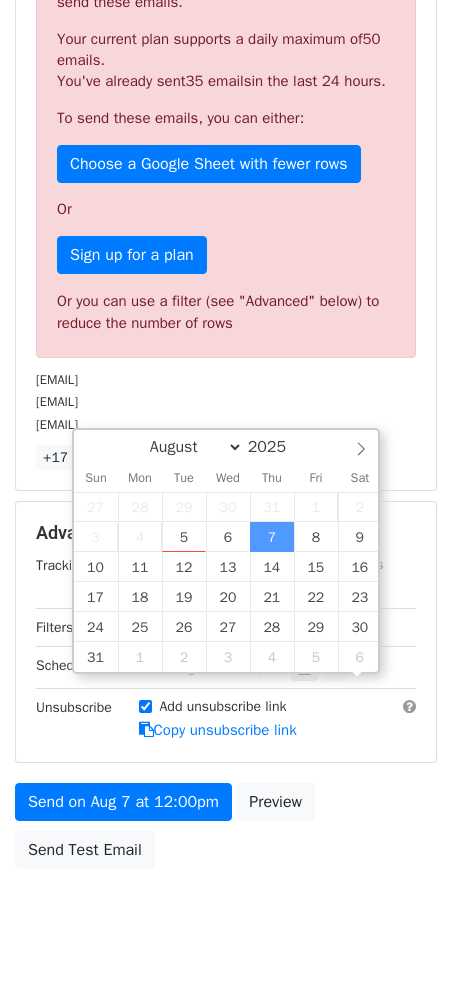 scroll, scrollTop: 0, scrollLeft: 0, axis: both 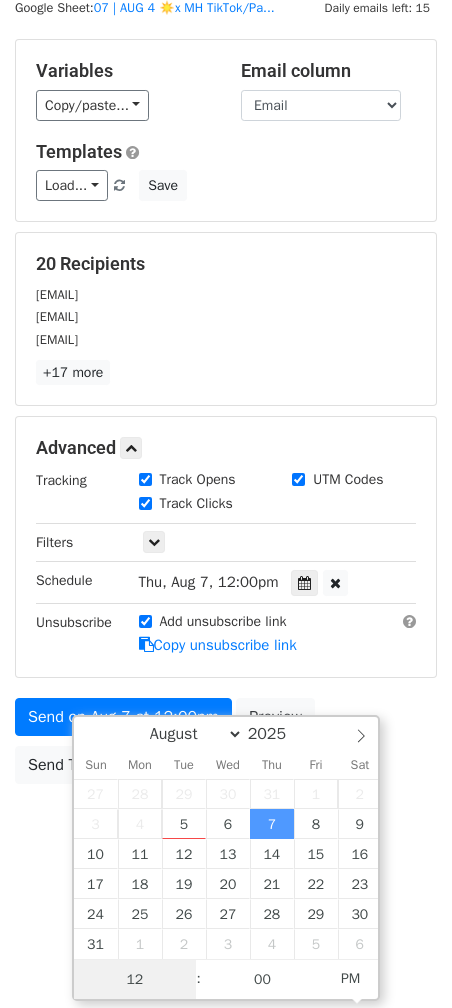 type on "4" 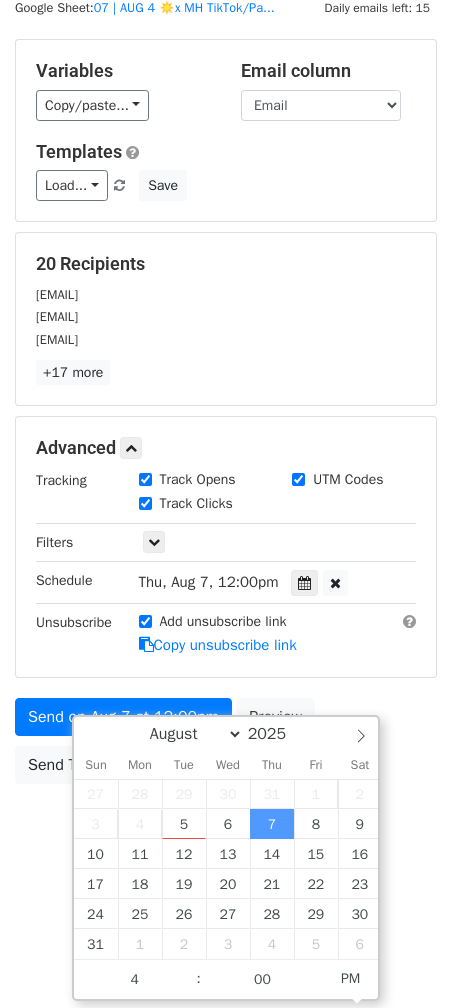 type on "2025-08-07 16:00" 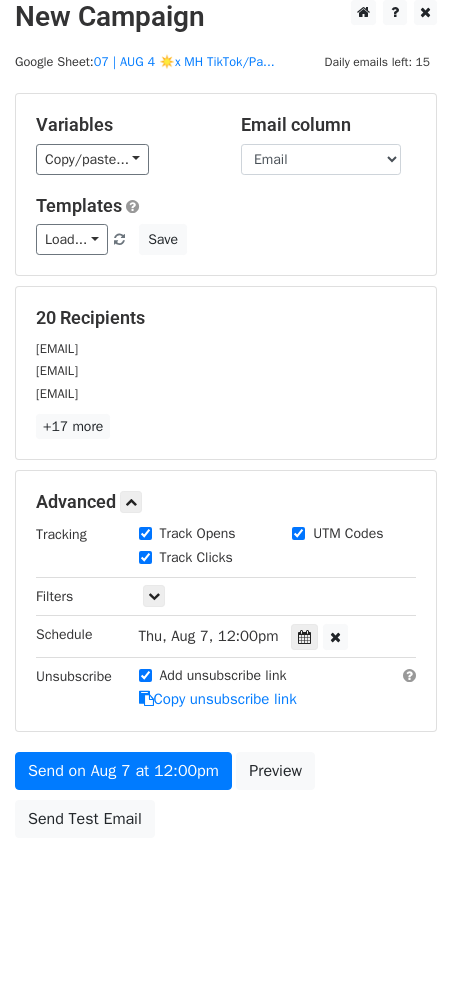 scroll, scrollTop: 11, scrollLeft: 0, axis: vertical 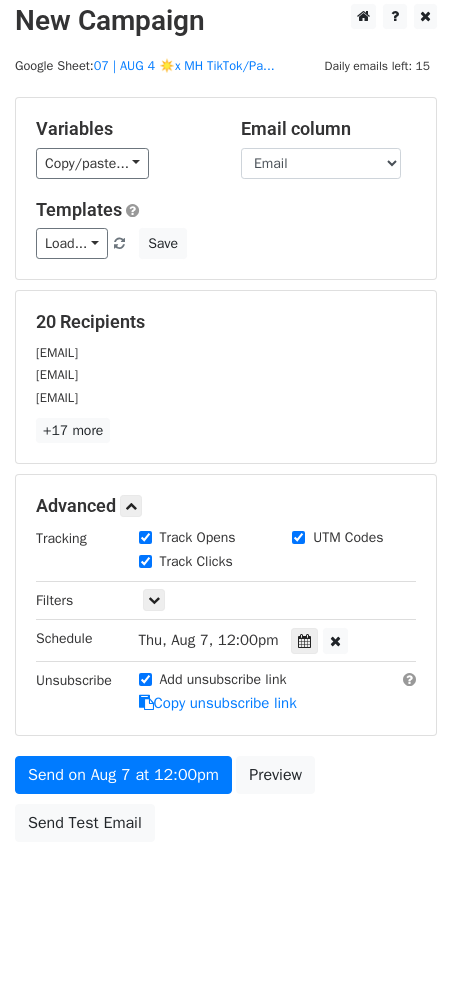 click on "New Campaign
Daily emails left: 15
Google Sheet:
07 | AUG 4 ☀️x MH TikTok/Pa...
Variables
Copy/paste...
{{Email}}
Email column
Email
Templates
Load...
2
1
Best Platforms for Mental Health Marketing
TikTok Toolkit for Providers
TikTok Toolkit for Providers
Mental Health Marketing Strategy
Mental Health Marketing Guide
Mental Health Marketing Growth
Mental Health Marketing Growth
Marketing Growth for Mental Health
Marketing Growth for Mental Health
Websites for Nutrition Businesses
Creative Marketing for Nutritionists
Mental Health Marketing Plan
Mental Health Practice Marketing
Marketing for Clinical Practitioners
Marketing for Clinical Providers
Mental Health Marketing Ideas
Mental Health Marketing Checklist
Marketing Strategy for Nutrition Providers
Save
20 Recipients
toimbie@yahoo.com
tojansb@comcast.net" at bounding box center (226, 468) 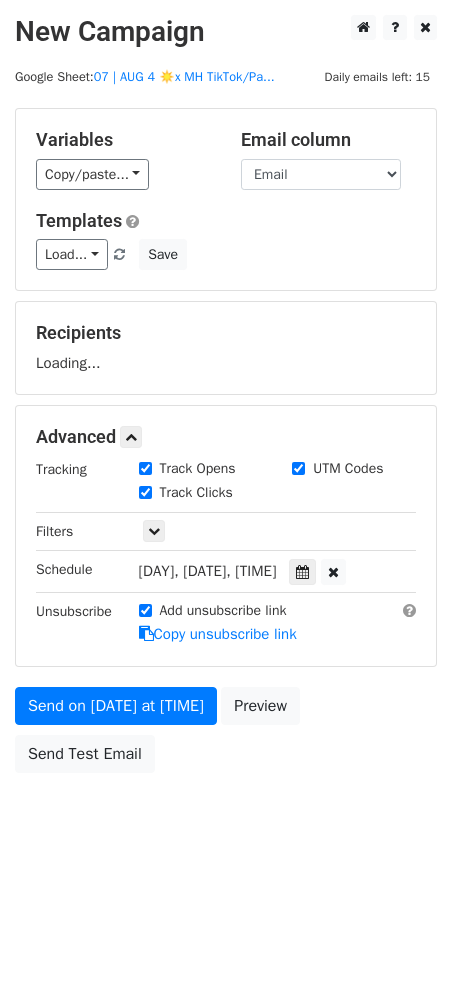 click on "New Campaign
Daily emails left: 15
Google Sheet:
07 | AUG 4 ☀️x MH TikTok/Pa...
Variables
Copy/paste...
{{Email}}
Email column
Email
Templates
Load...
2
1
Best Platforms for Mental Health Marketing
TikTok Toolkit for Providers
TikTok Toolkit for Providers
Mental Health Marketing Strategy
Mental Health Marketing Guide
Mental Health Marketing Growth
Mental Health Marketing Growth
Marketing Growth for Mental Health
Marketing Growth for Mental Health
Websites for Nutrition Businesses
Creative Marketing for Nutritionists
Mental Health Marketing Plan
Mental Health Practice Marketing
Marketing for Clinical Practitioners
Marketing for Clinical Providers
Mental Health Marketing Ideas
Mental Health Marketing Checklist
Marketing Strategy for Nutrition Providers
Save
Recipients Loading...
Advanced
Tracking" at bounding box center (226, 439) 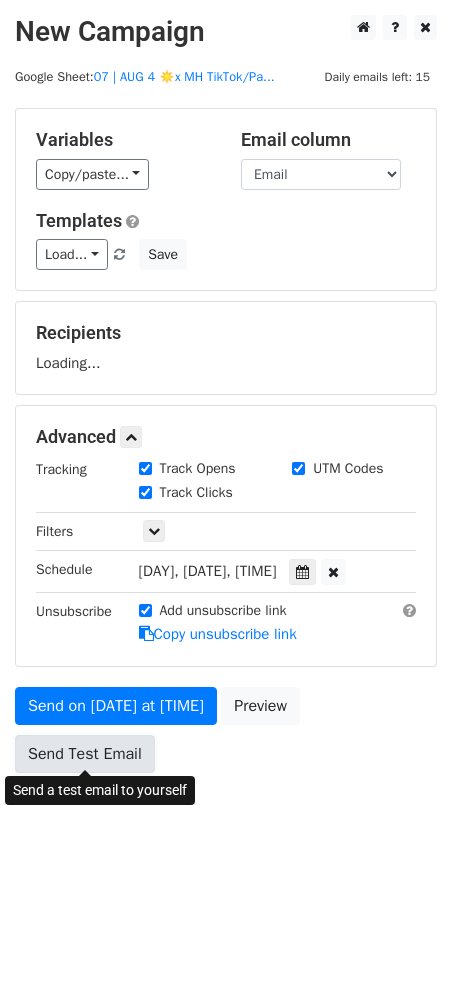 click on "Send Test Email" at bounding box center [85, 754] 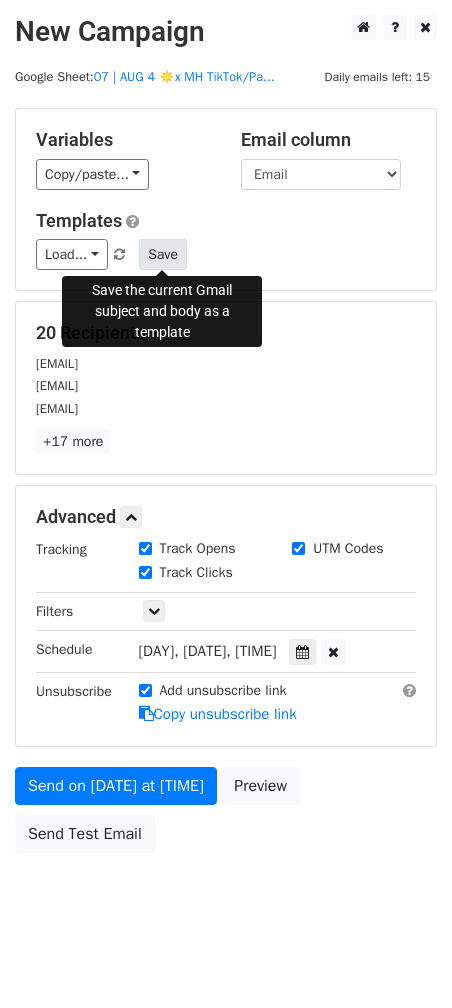 click on "Save" at bounding box center [163, 254] 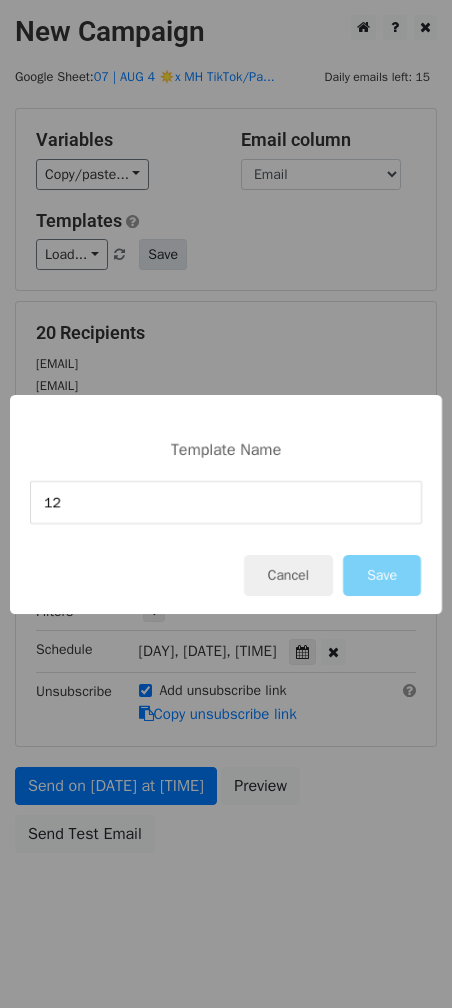 type on "12" 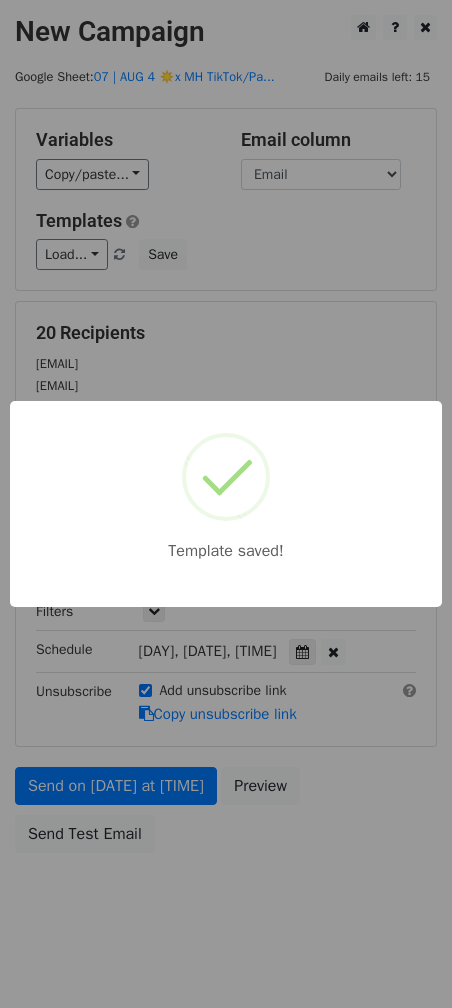 click on "Template saved!" at bounding box center [226, 504] 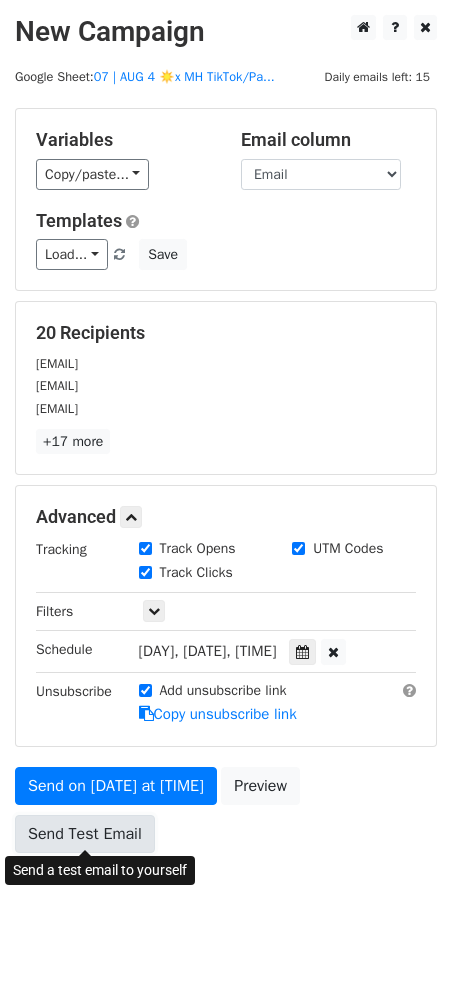 click on "Send Test Email" at bounding box center (85, 834) 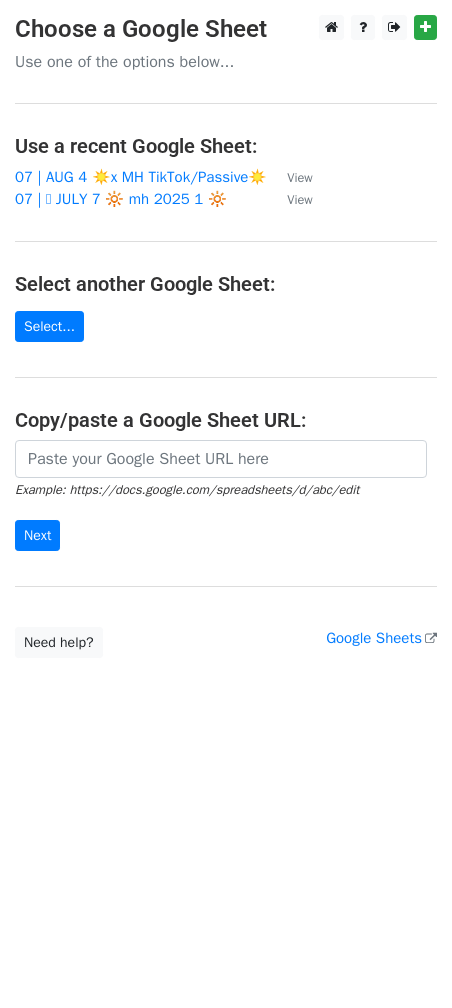 scroll, scrollTop: 0, scrollLeft: 0, axis: both 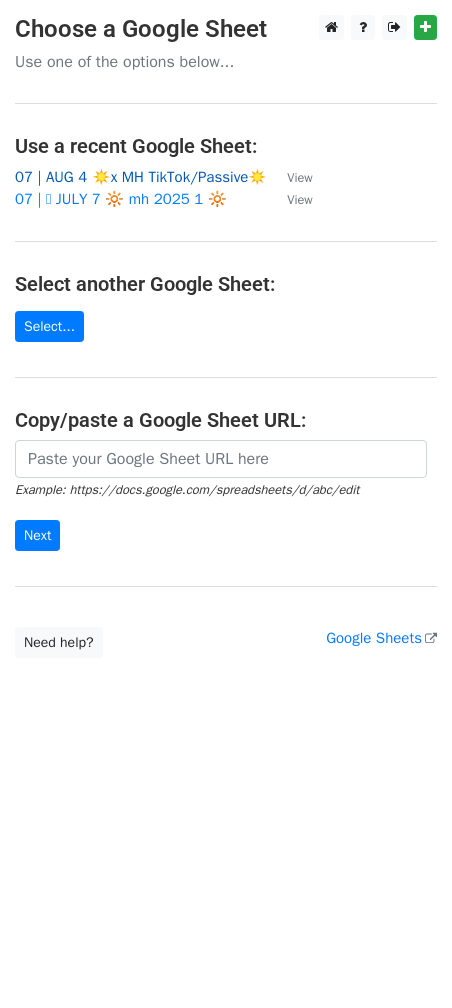 click on "07 | AUG 4 ☀️x MH TikTok/Passive☀️" at bounding box center (141, 177) 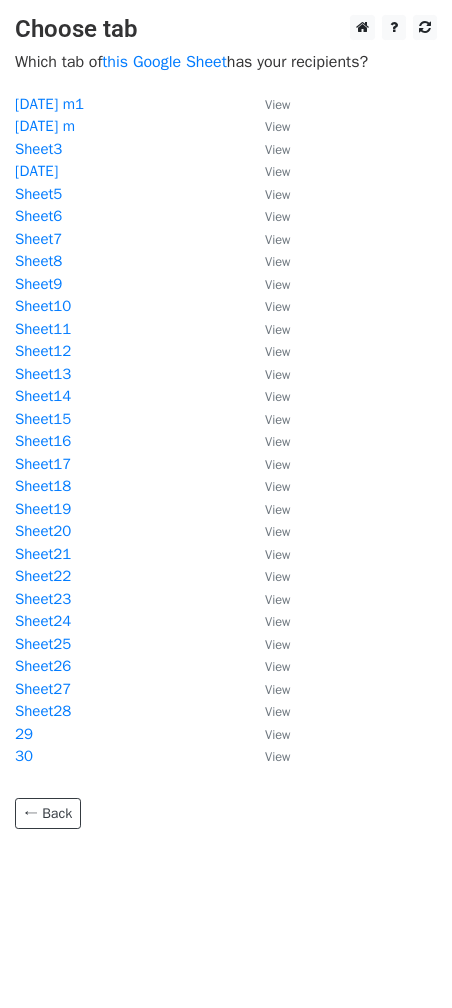 scroll, scrollTop: 0, scrollLeft: 0, axis: both 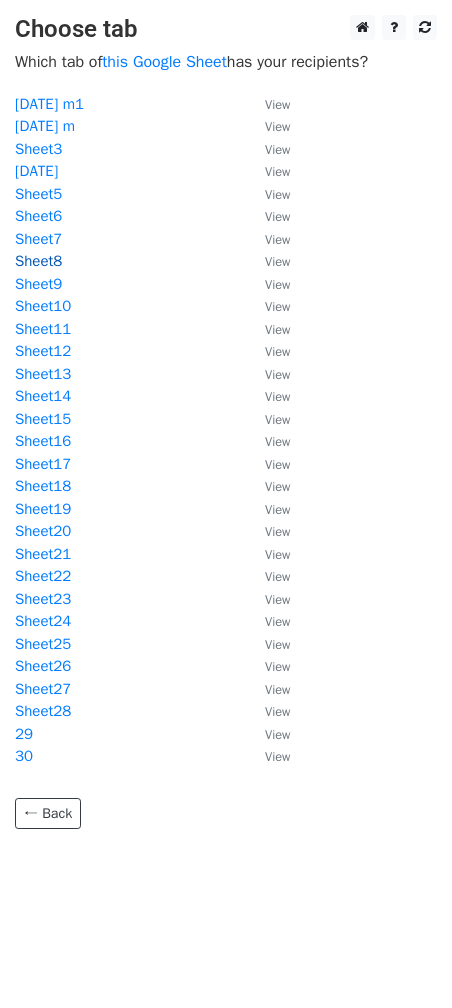 click on "Sheet8" at bounding box center (38, 261) 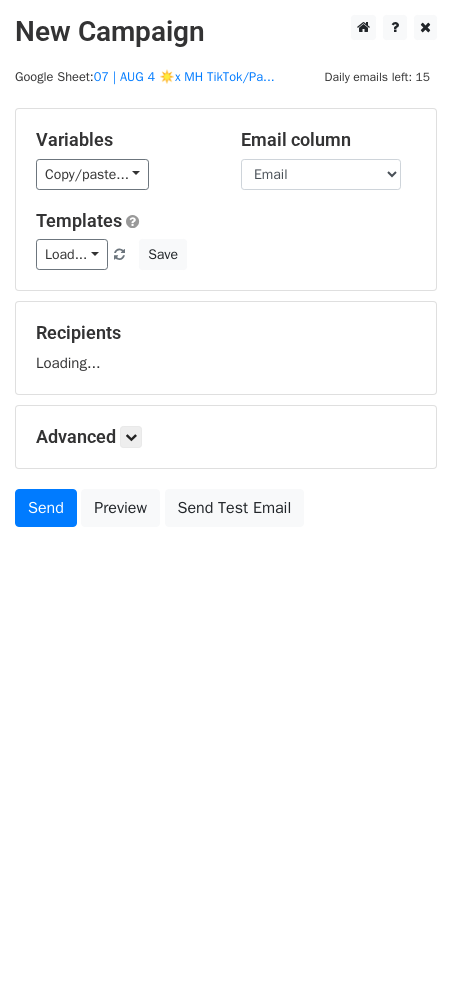 scroll, scrollTop: 0, scrollLeft: 0, axis: both 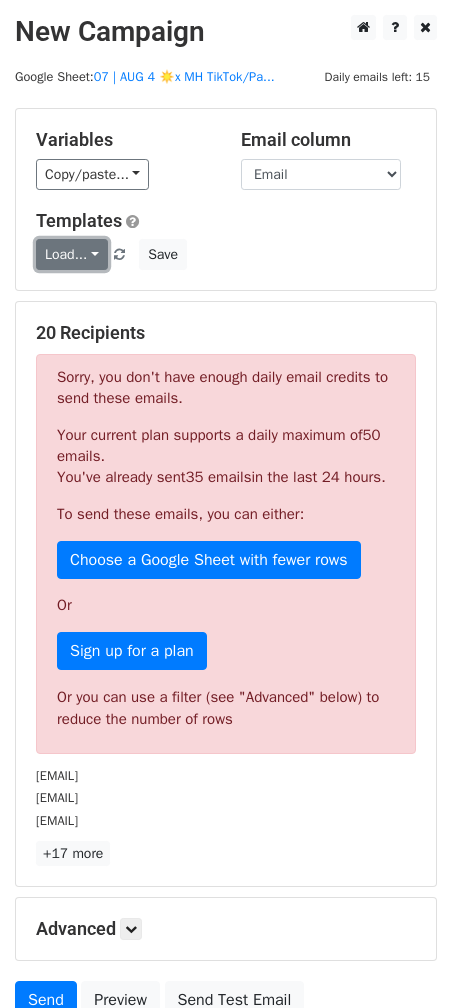click on "Load..." at bounding box center (72, 254) 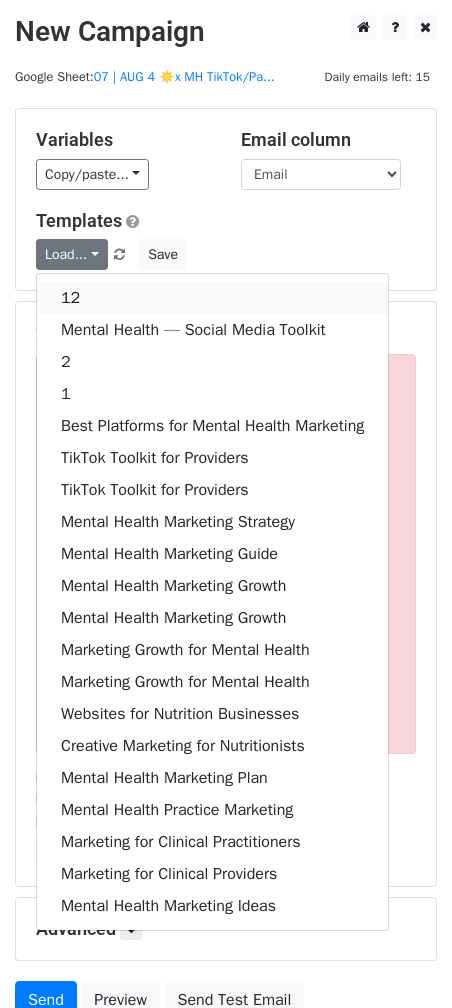 click on "12" at bounding box center [212, 298] 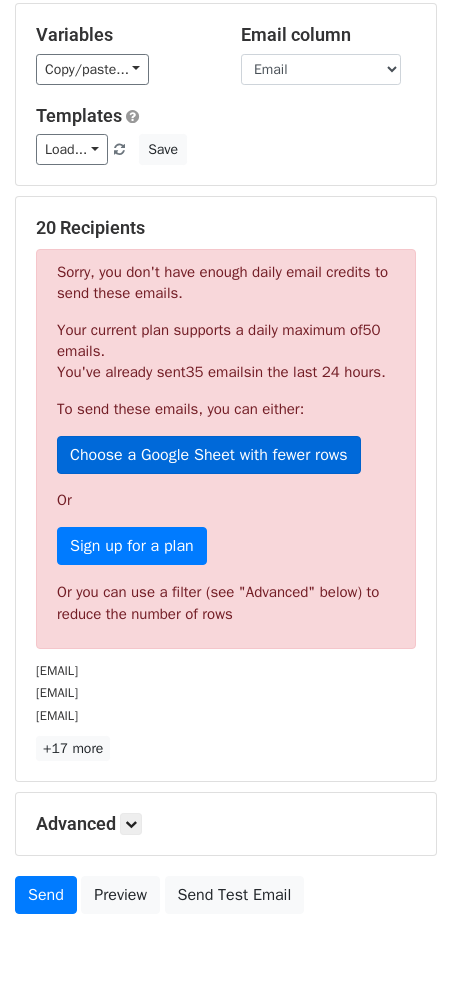 scroll, scrollTop: 200, scrollLeft: 0, axis: vertical 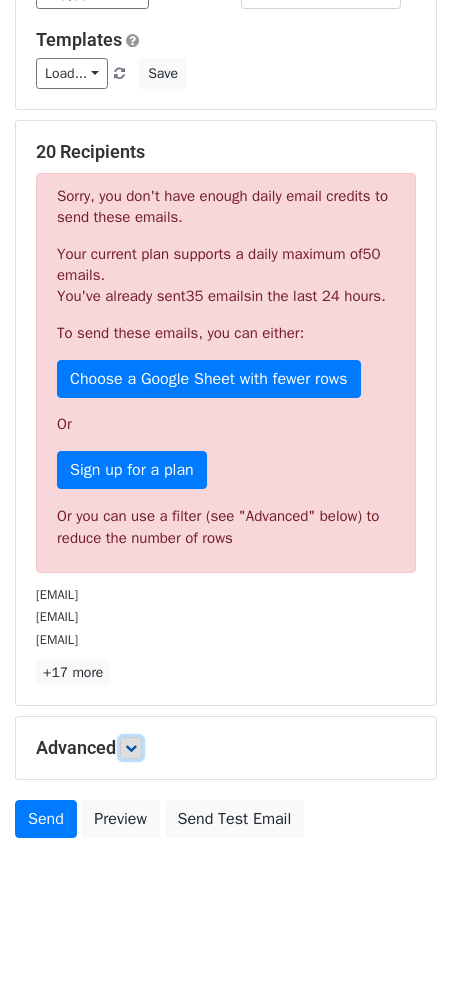 click at bounding box center (131, 748) 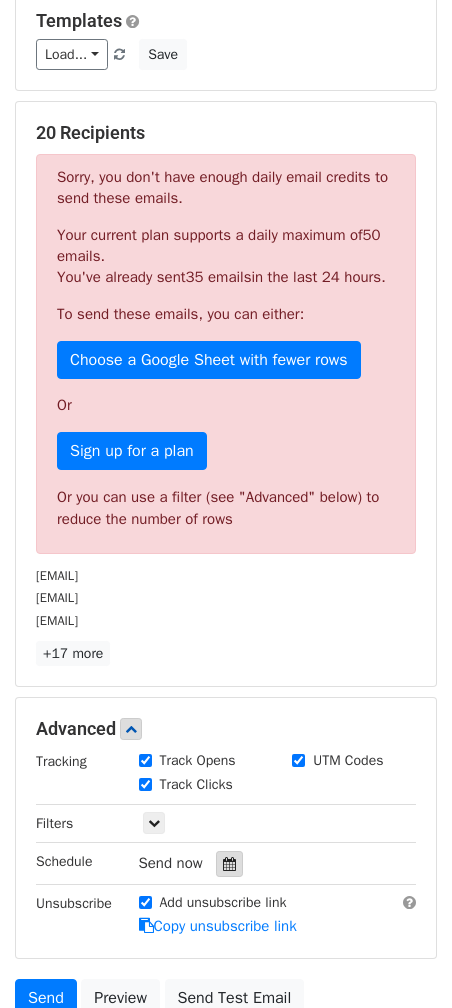 click at bounding box center (229, 864) 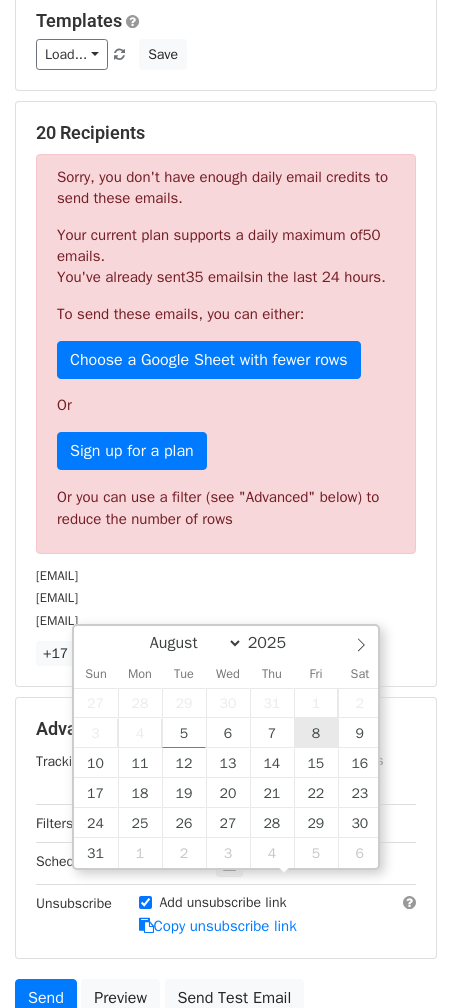 type on "2025-08-08 12:00" 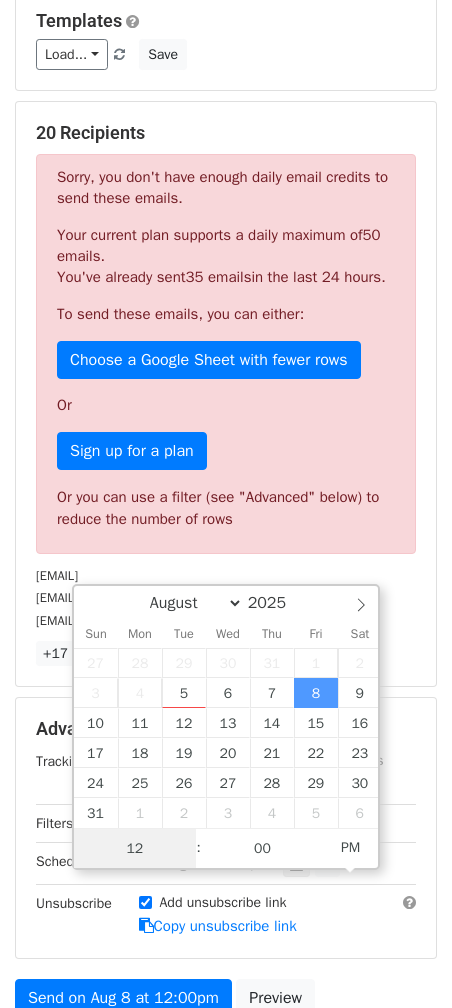 scroll, scrollTop: 0, scrollLeft: 0, axis: both 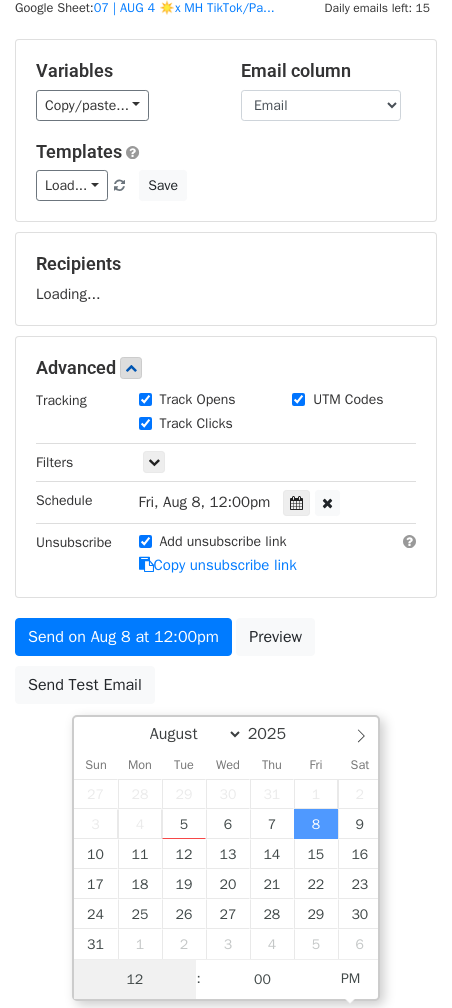 type on "4" 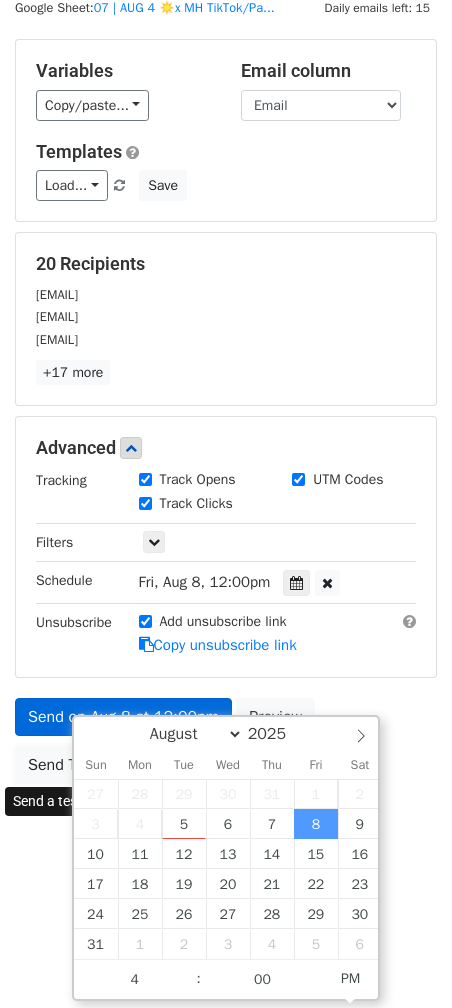 type on "2025-08-08 16:00" 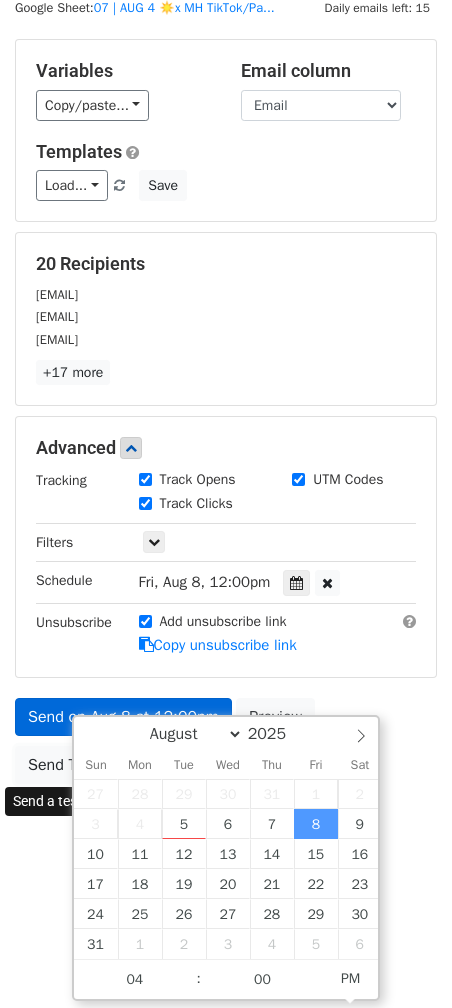 scroll, scrollTop: 11, scrollLeft: 0, axis: vertical 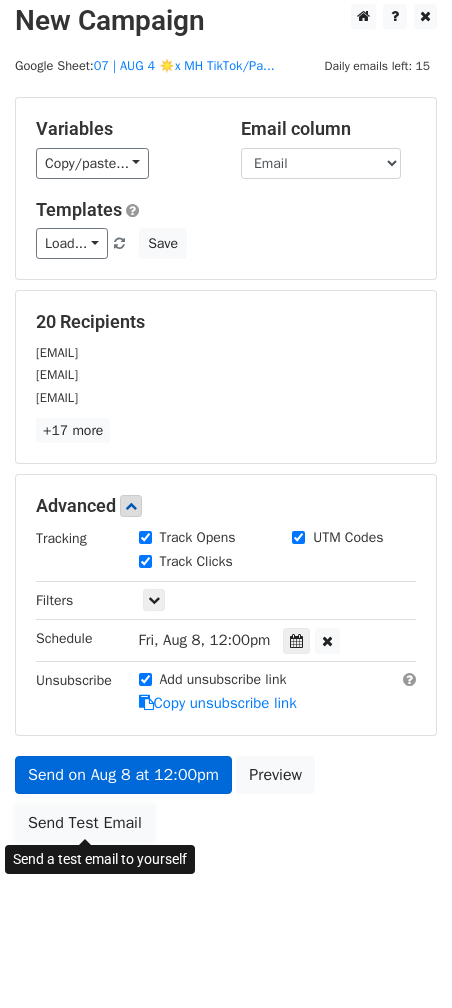 click on "Send on Aug 8 at 12:00pm
Preview
Send Test Email" at bounding box center [226, 804] 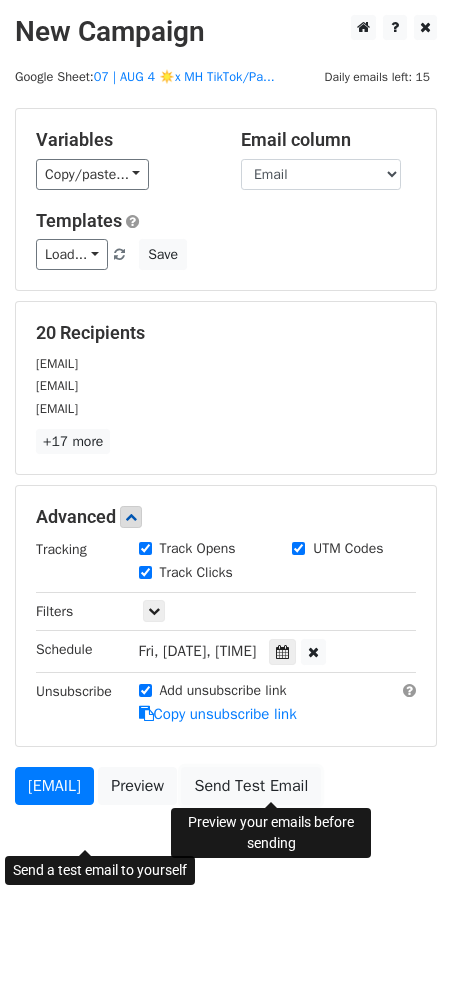 scroll, scrollTop: 0, scrollLeft: 0, axis: both 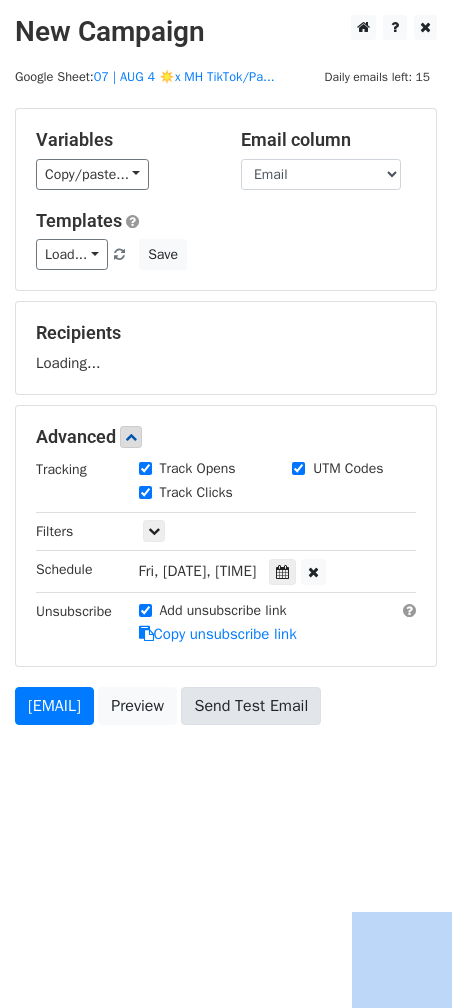 drag, startPoint x: 95, startPoint y: 814, endPoint x: 89, endPoint y: 764, distance: 50.358715 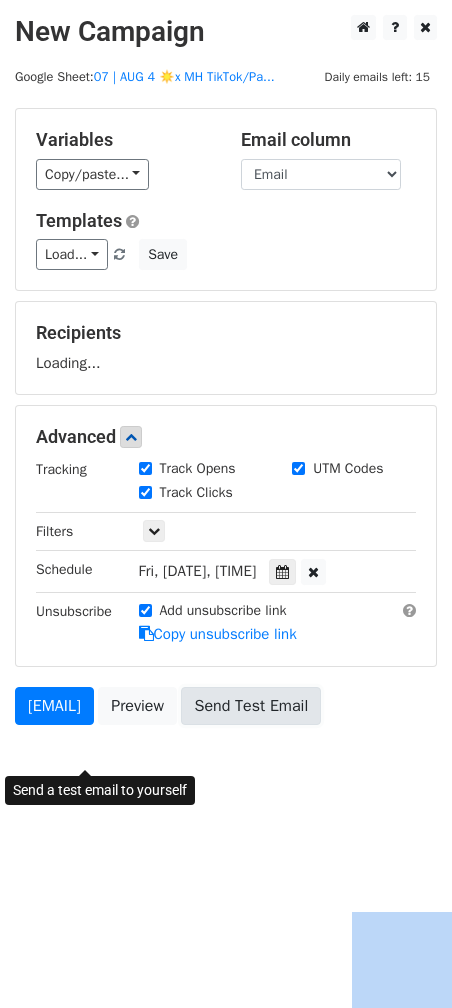 click on "Send Test Email" at bounding box center (251, 706) 